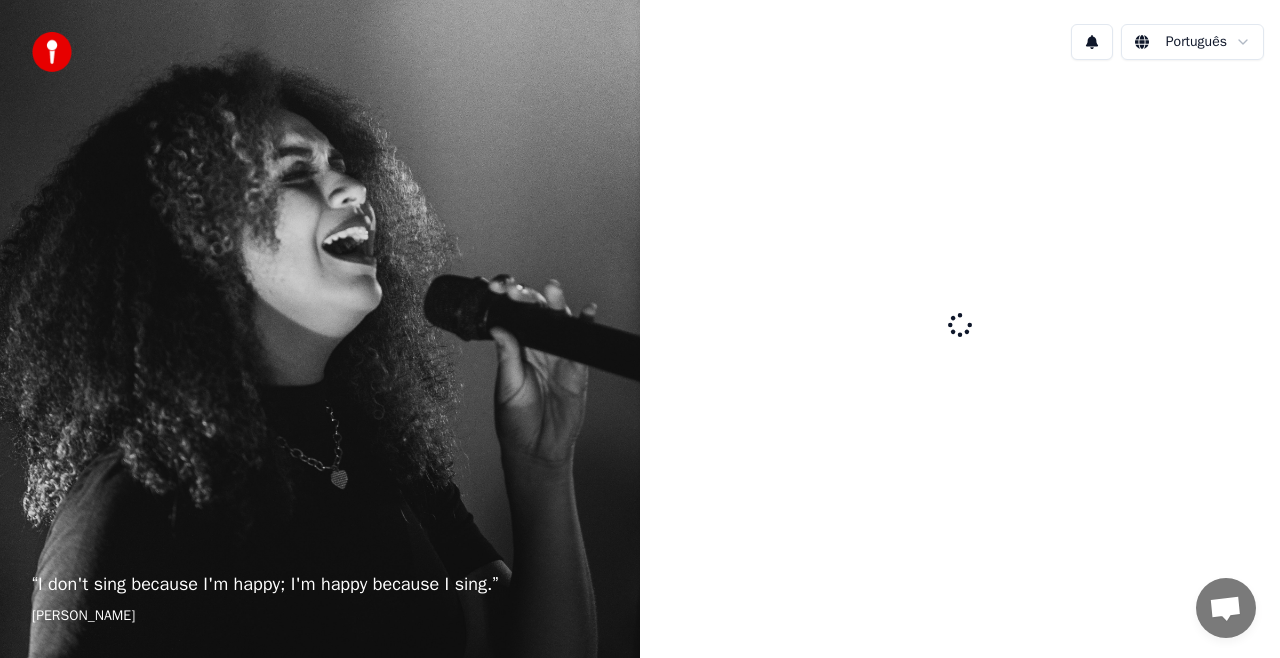 scroll, scrollTop: 0, scrollLeft: 0, axis: both 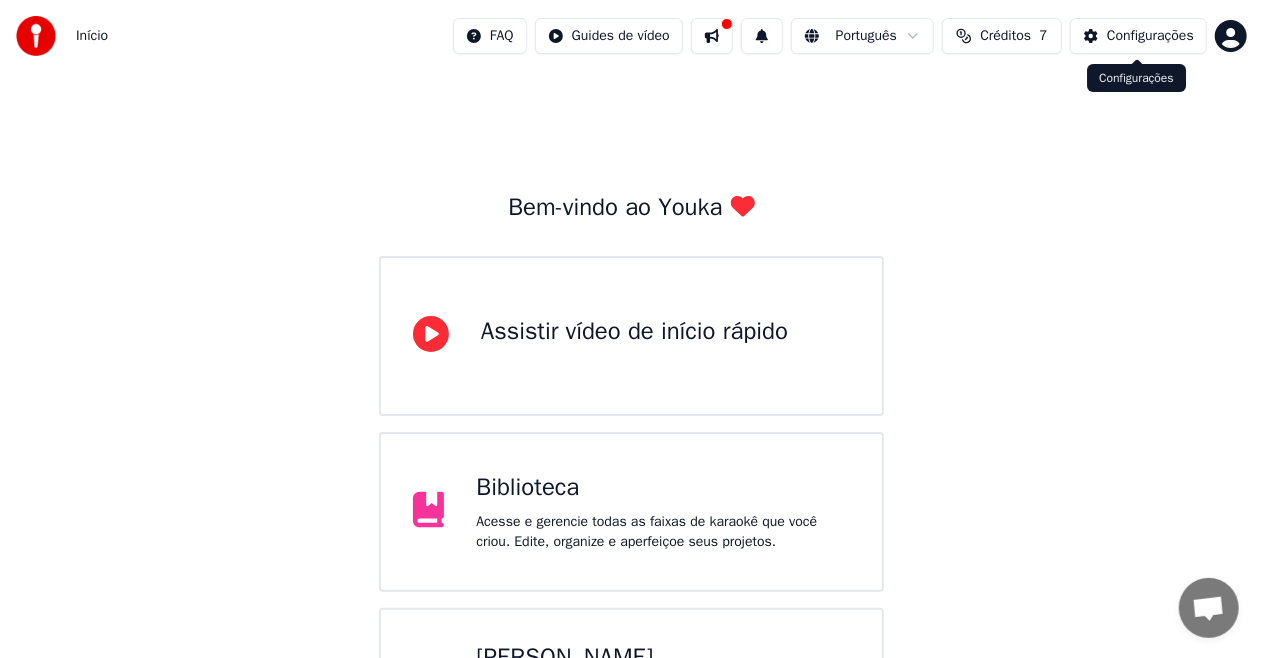 click on "Configurações" at bounding box center (1138, 36) 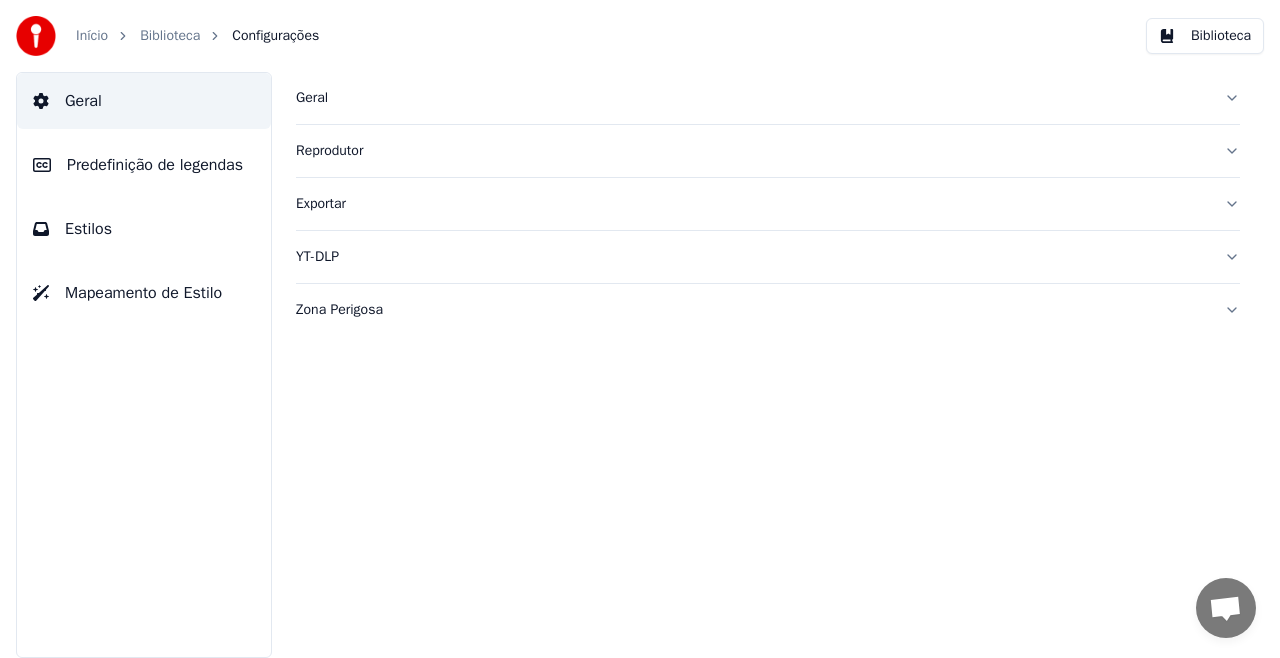 click on "Geral" at bounding box center [752, 98] 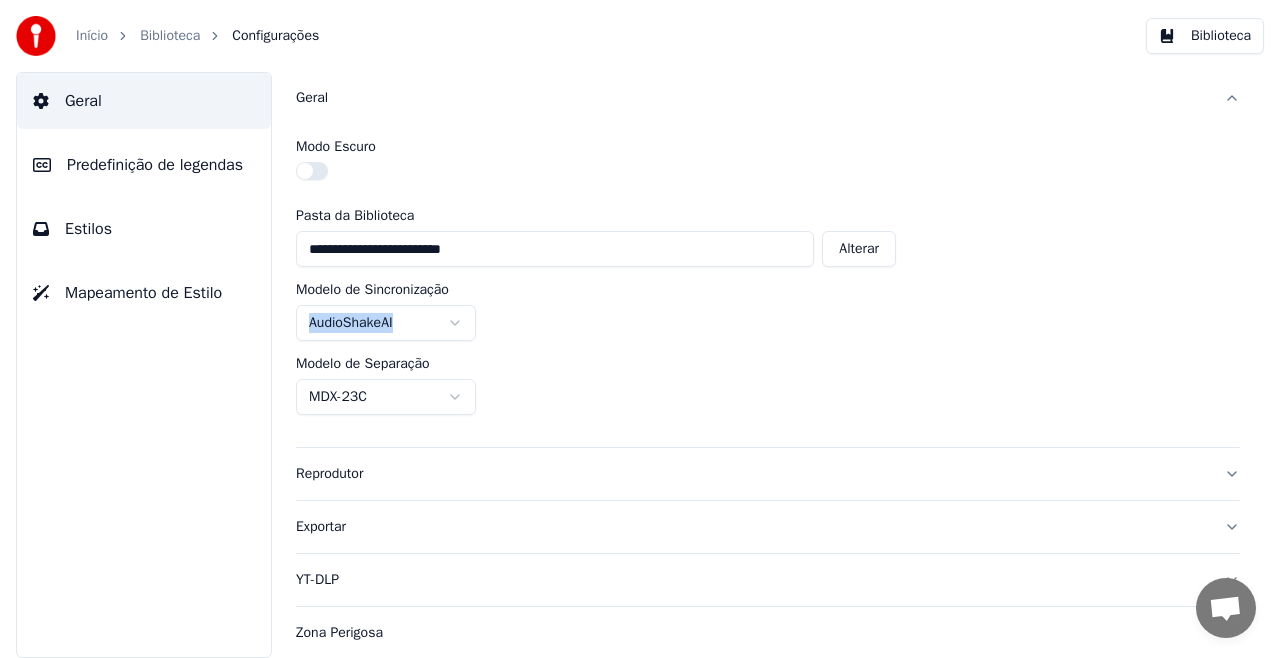 drag, startPoint x: 680, startPoint y: 284, endPoint x: 604, endPoint y: 336, distance: 92.086914 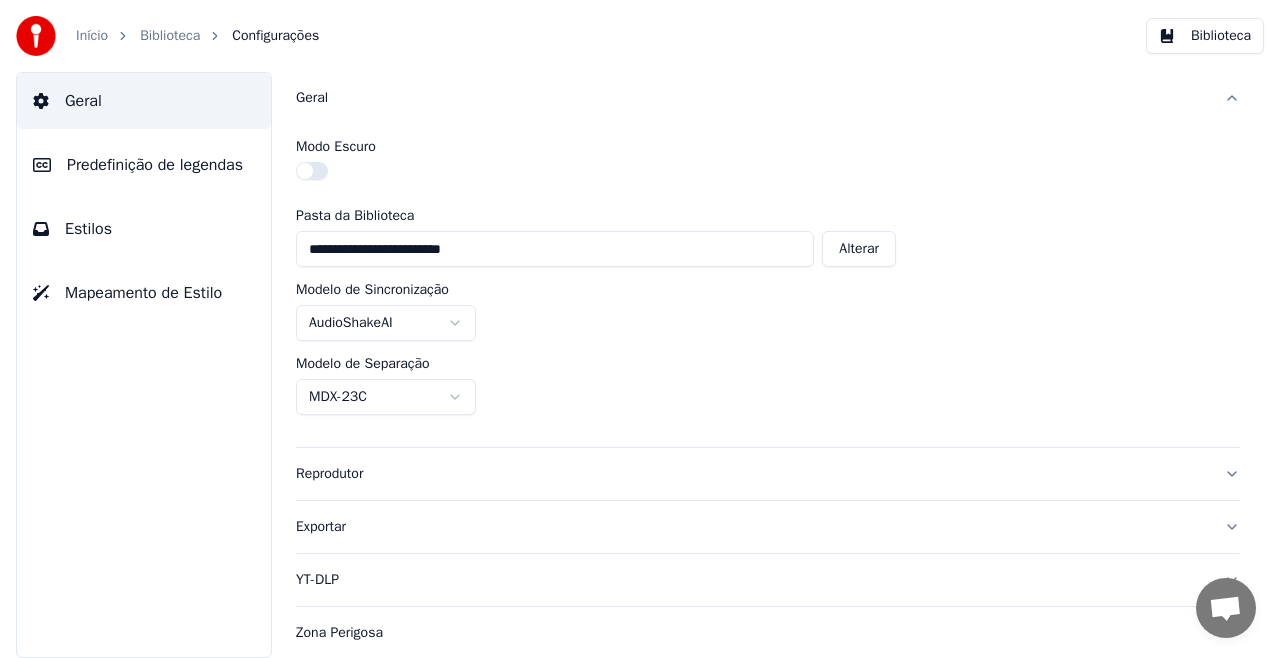 click on "AudioShakeAI" at bounding box center [768, 323] 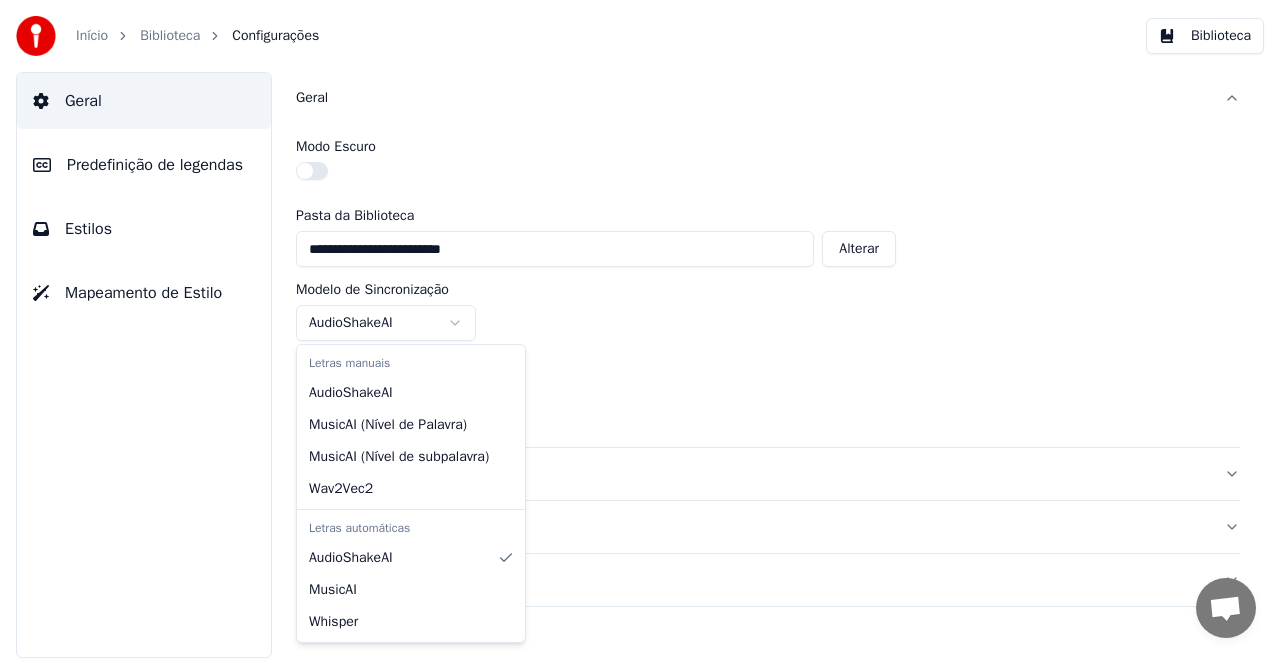click on "**********" at bounding box center [640, 329] 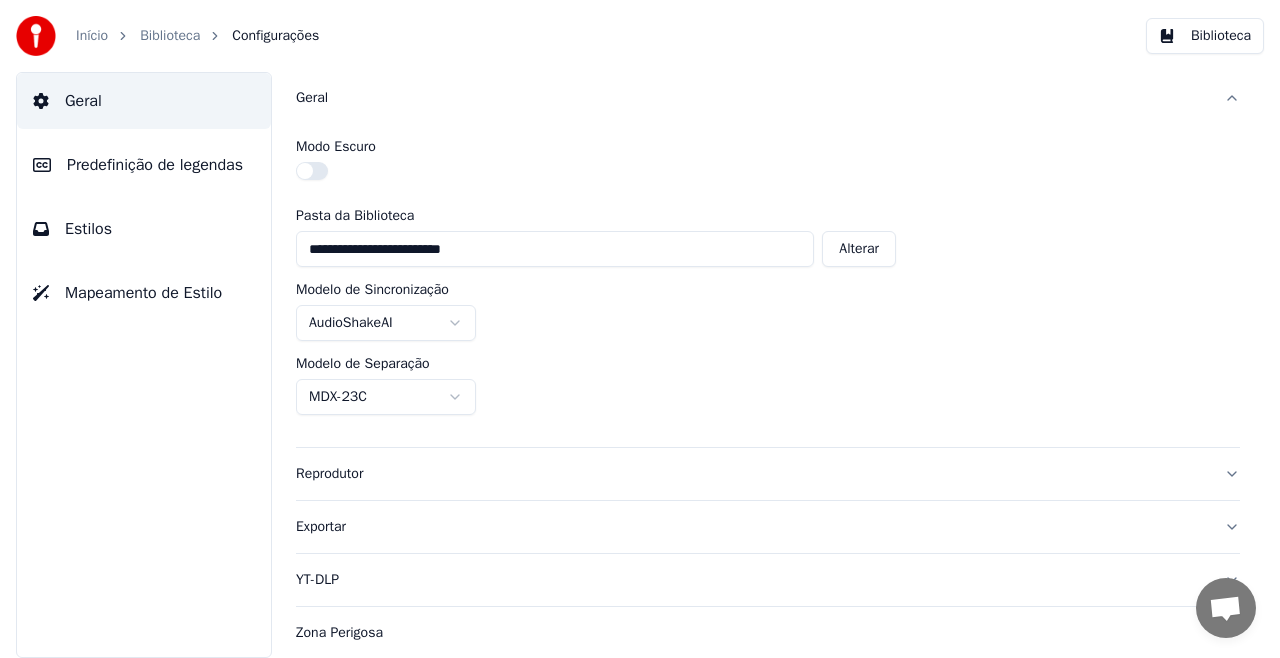 click on "Reprodutor" at bounding box center (752, 474) 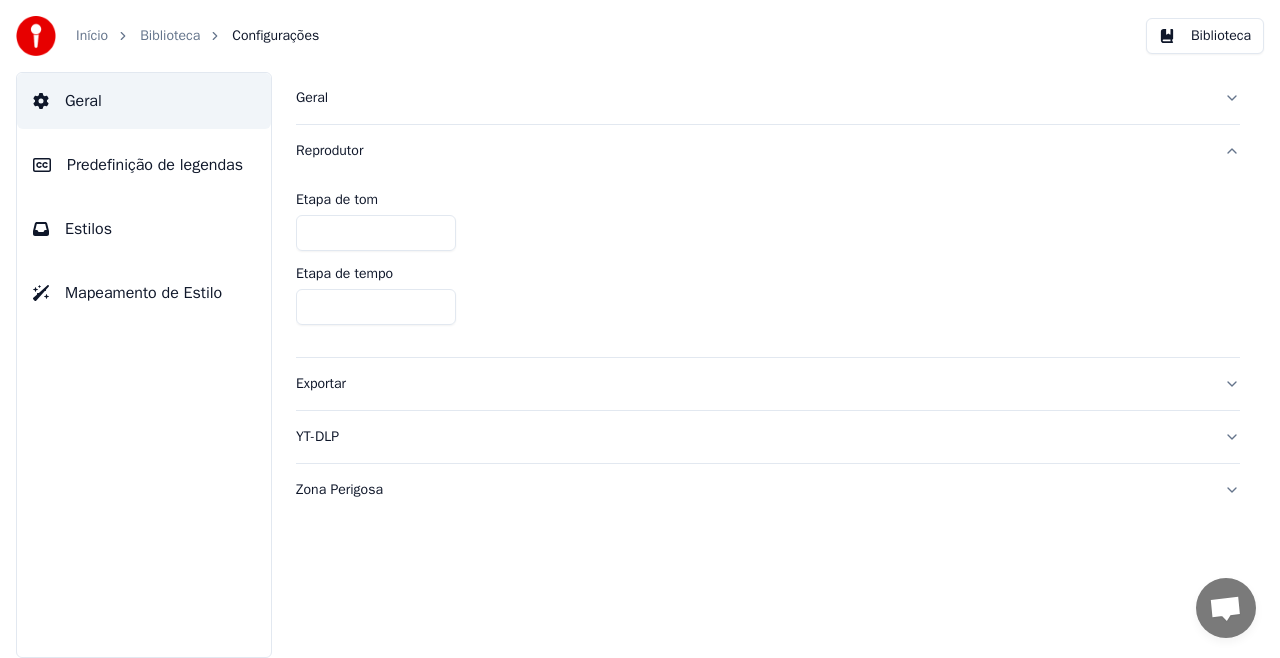 click on "Exportar" at bounding box center [752, 384] 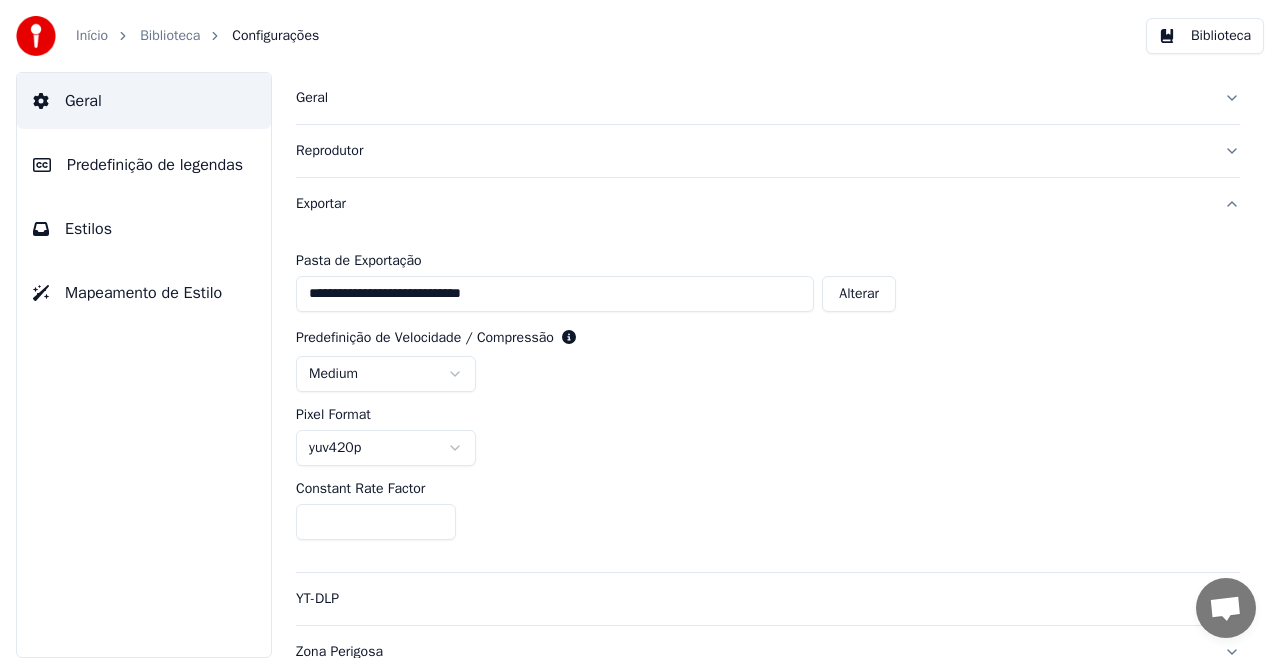 scroll, scrollTop: 3, scrollLeft: 0, axis: vertical 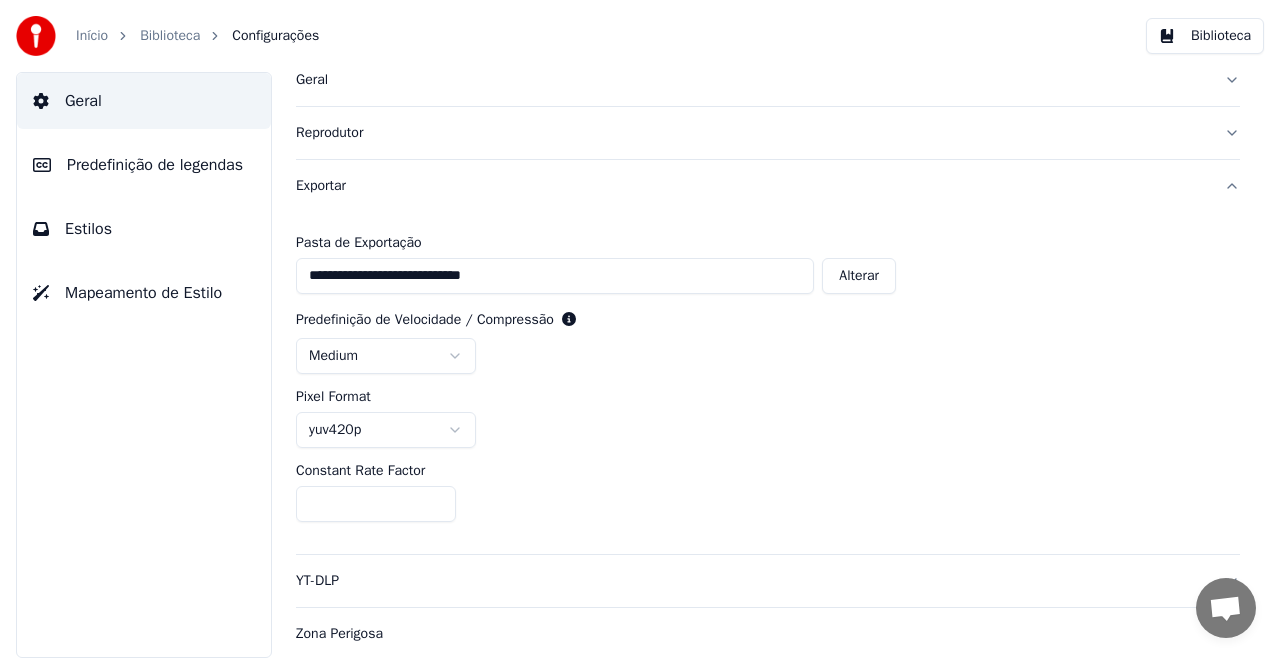 click on "YT-DLP" at bounding box center (752, 581) 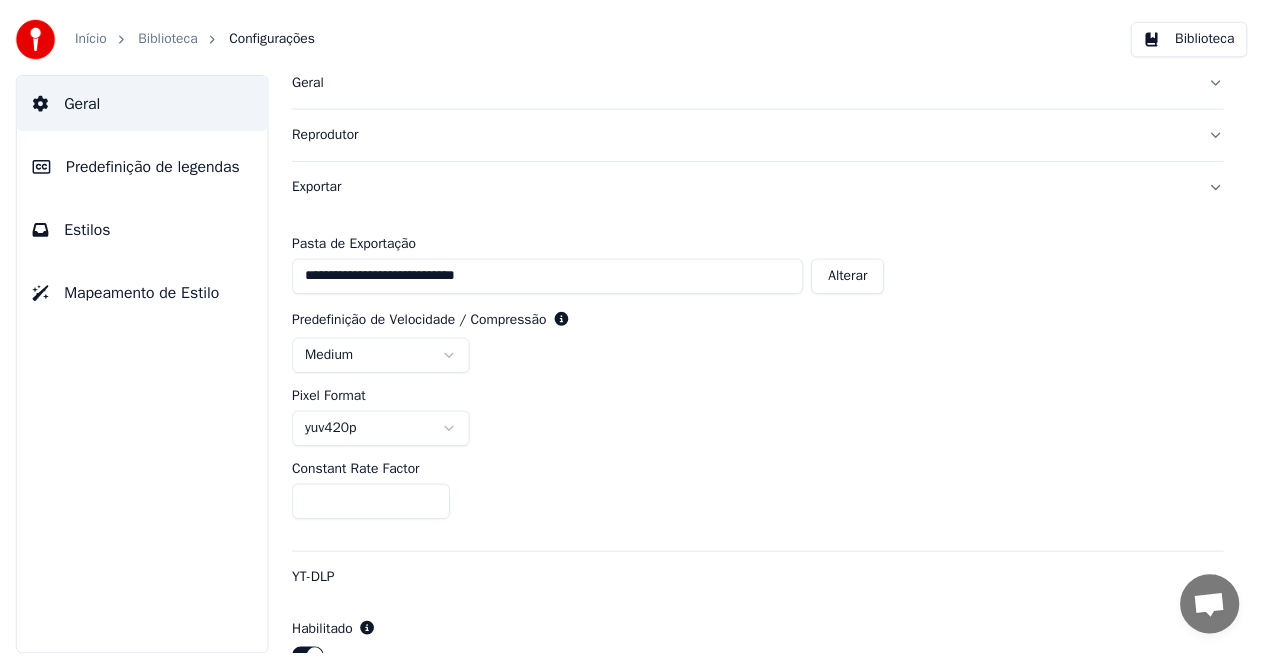 scroll, scrollTop: 0, scrollLeft: 0, axis: both 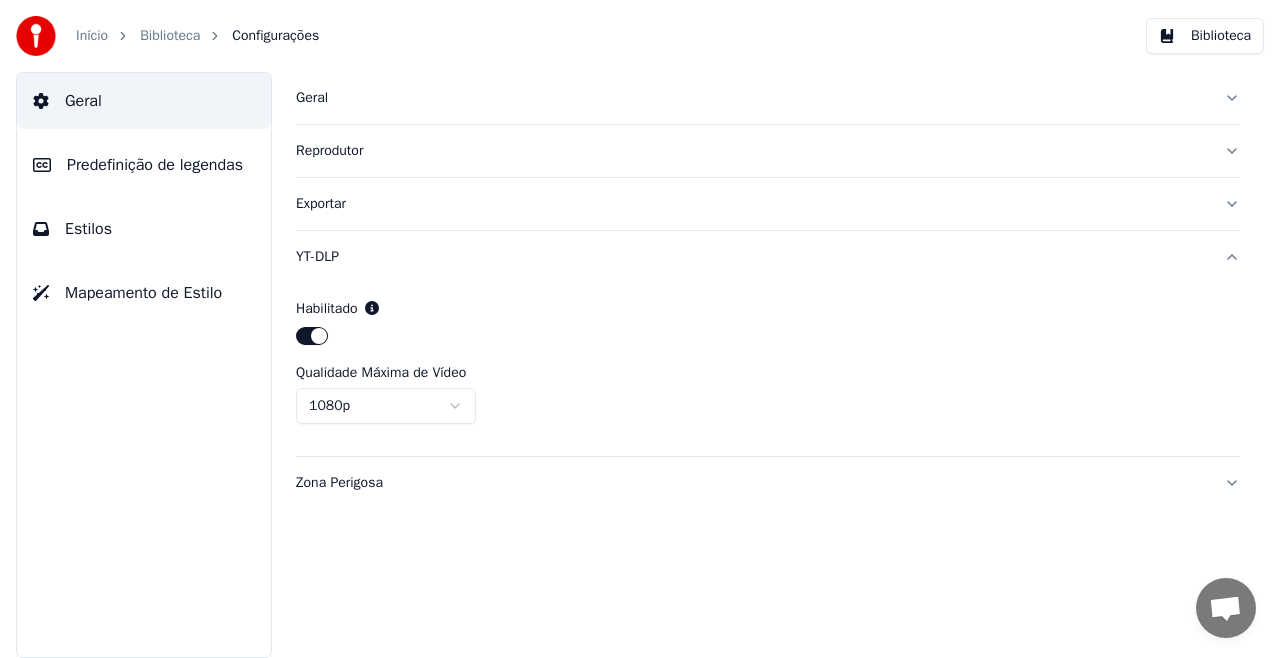 click on "Zona Perigosa" at bounding box center (768, 483) 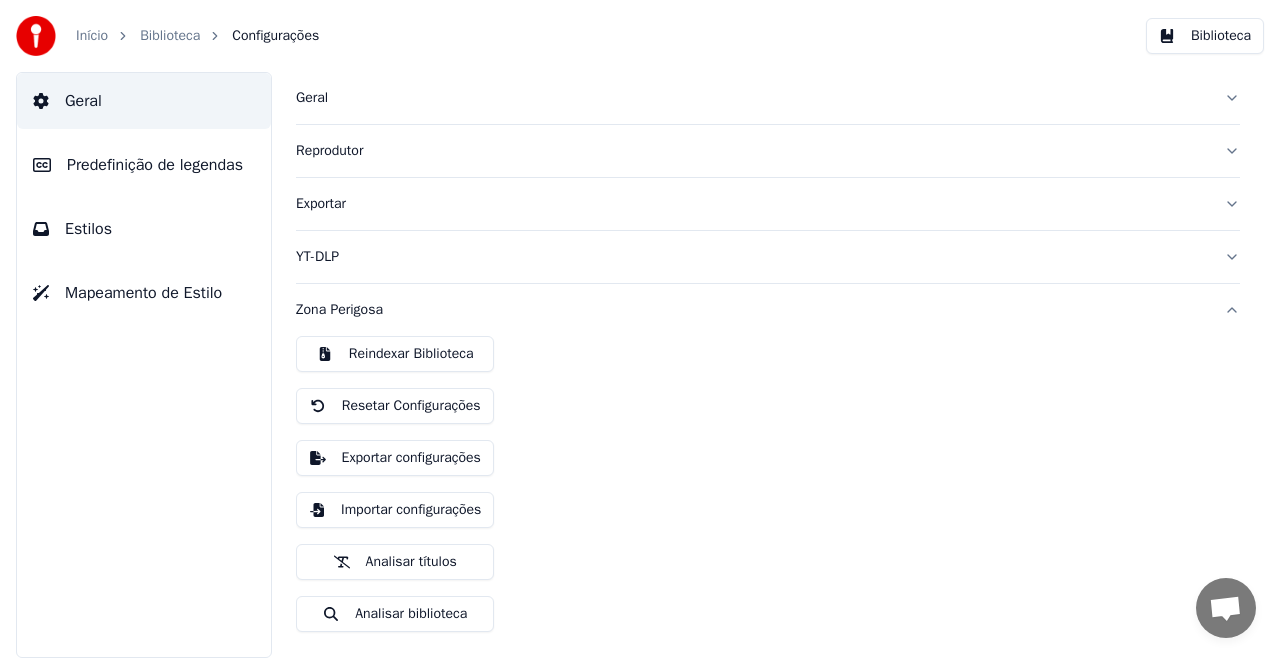 click on "Predefinição de legendas" at bounding box center [144, 165] 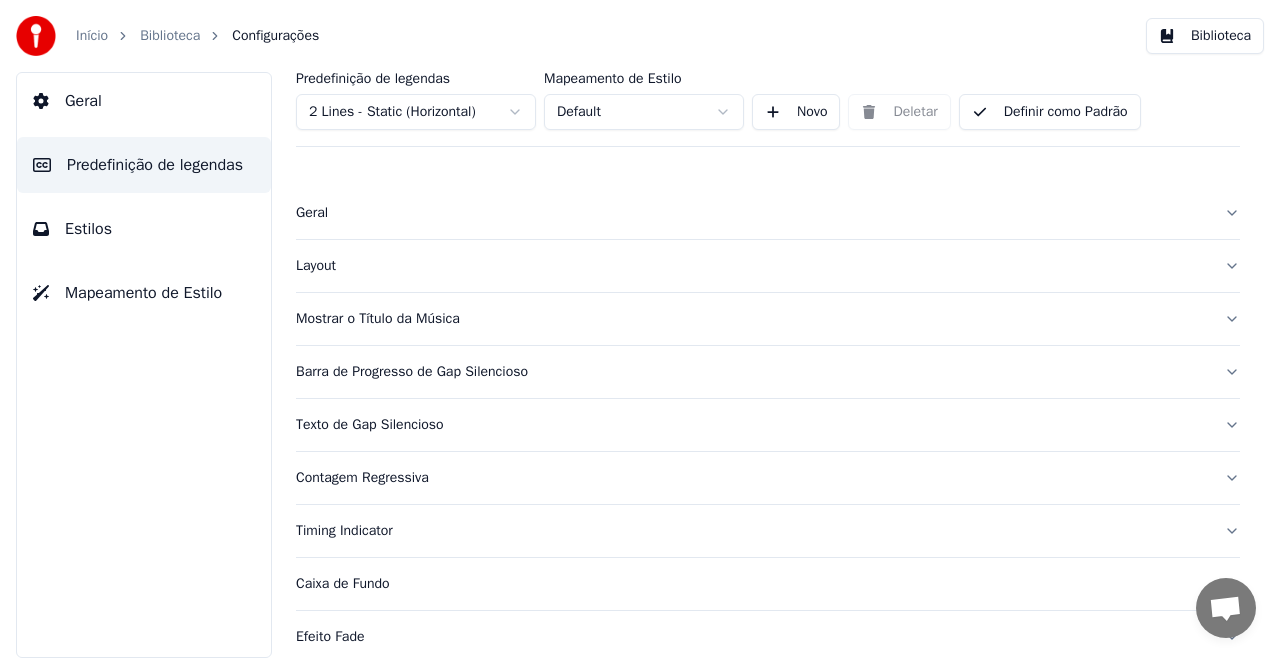 click on "Geral" at bounding box center [752, 213] 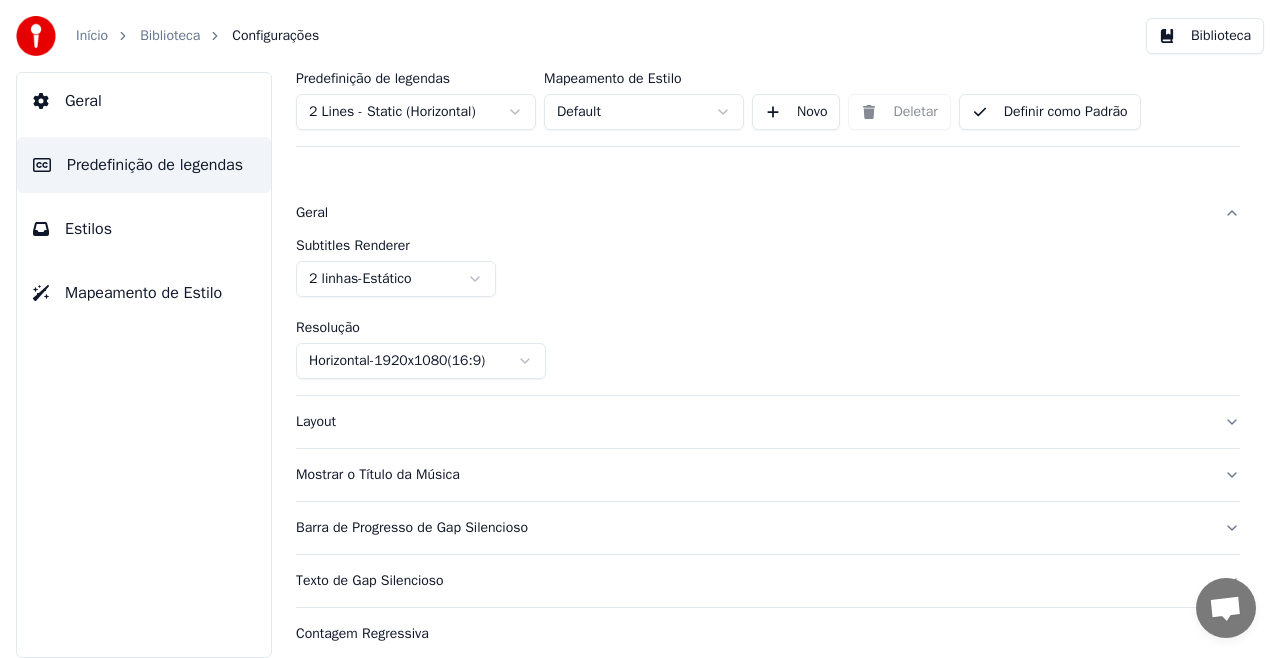 click on "Início" at bounding box center [92, 36] 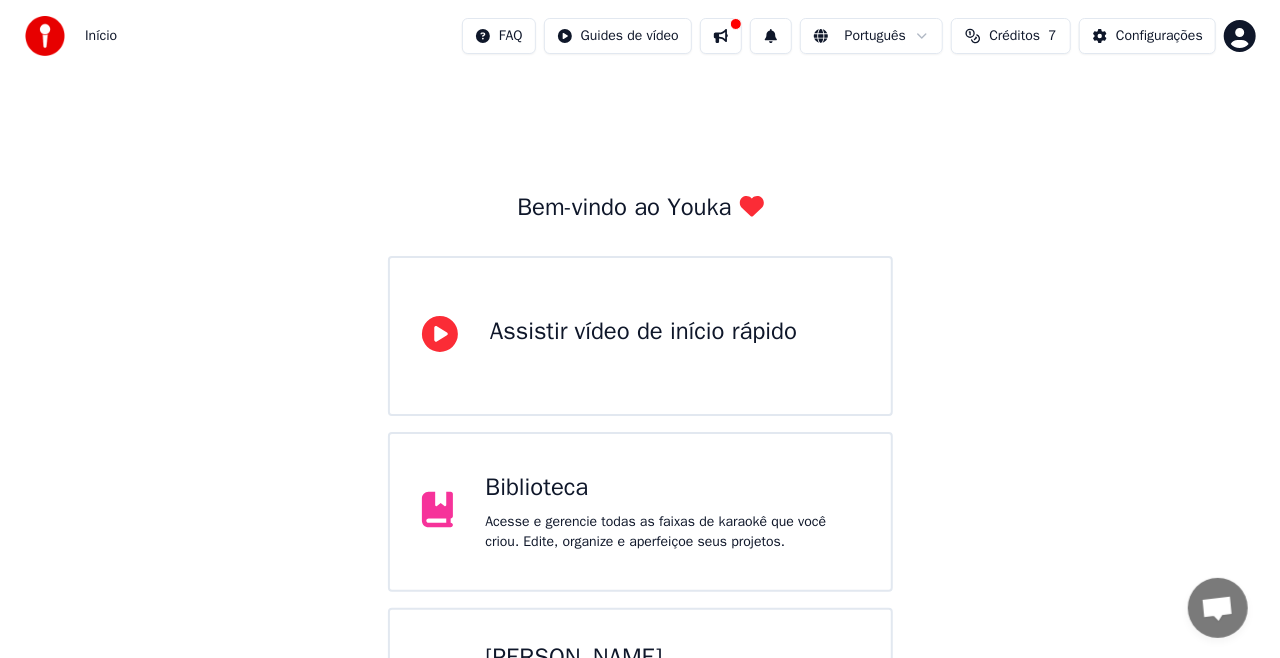 scroll, scrollTop: 118, scrollLeft: 0, axis: vertical 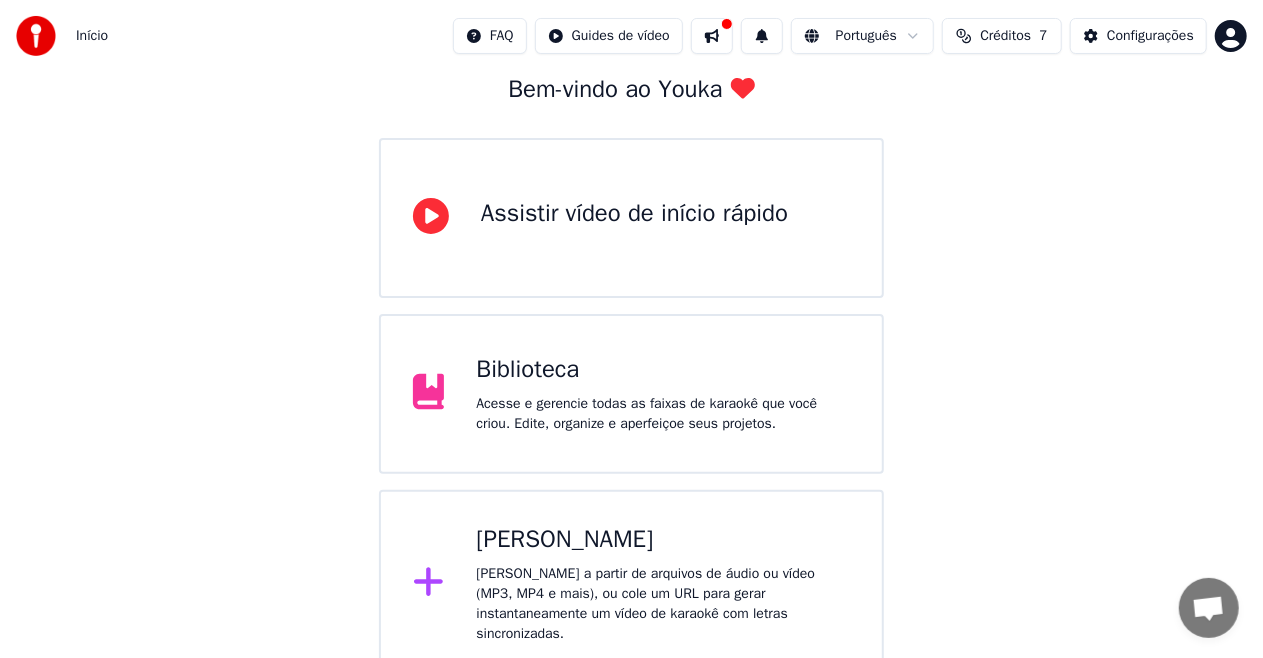 click on "[PERSON_NAME]" at bounding box center [663, 540] 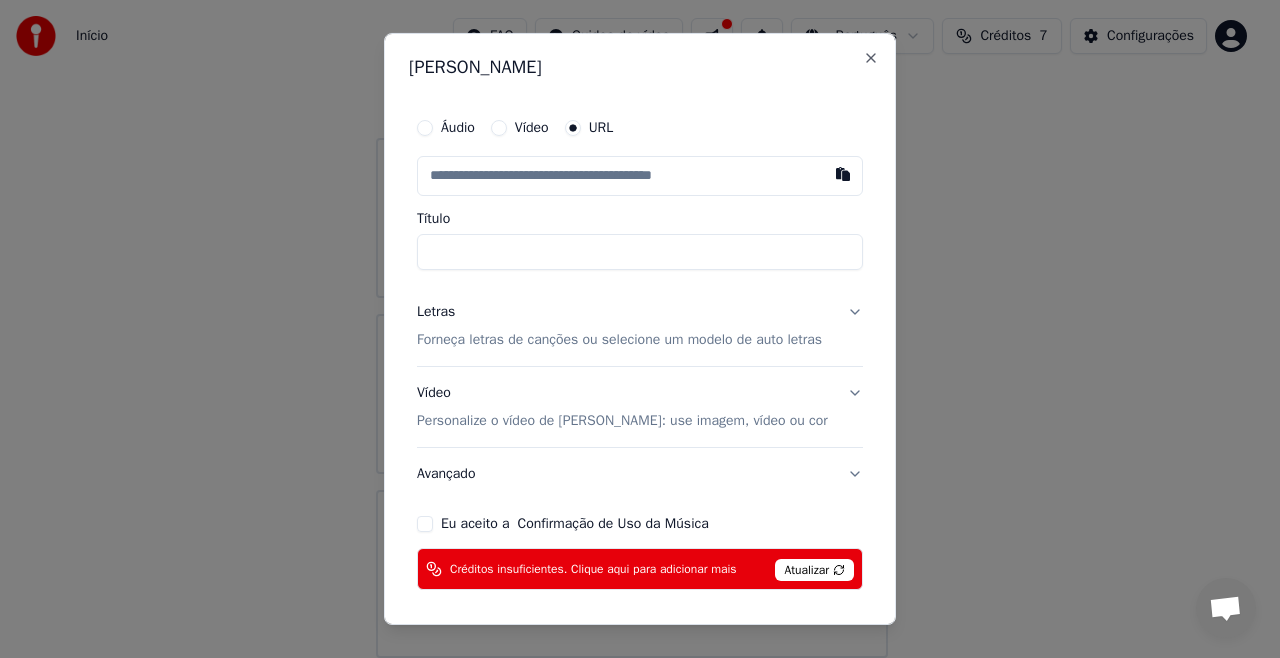 click on "Vídeo" at bounding box center (499, 128) 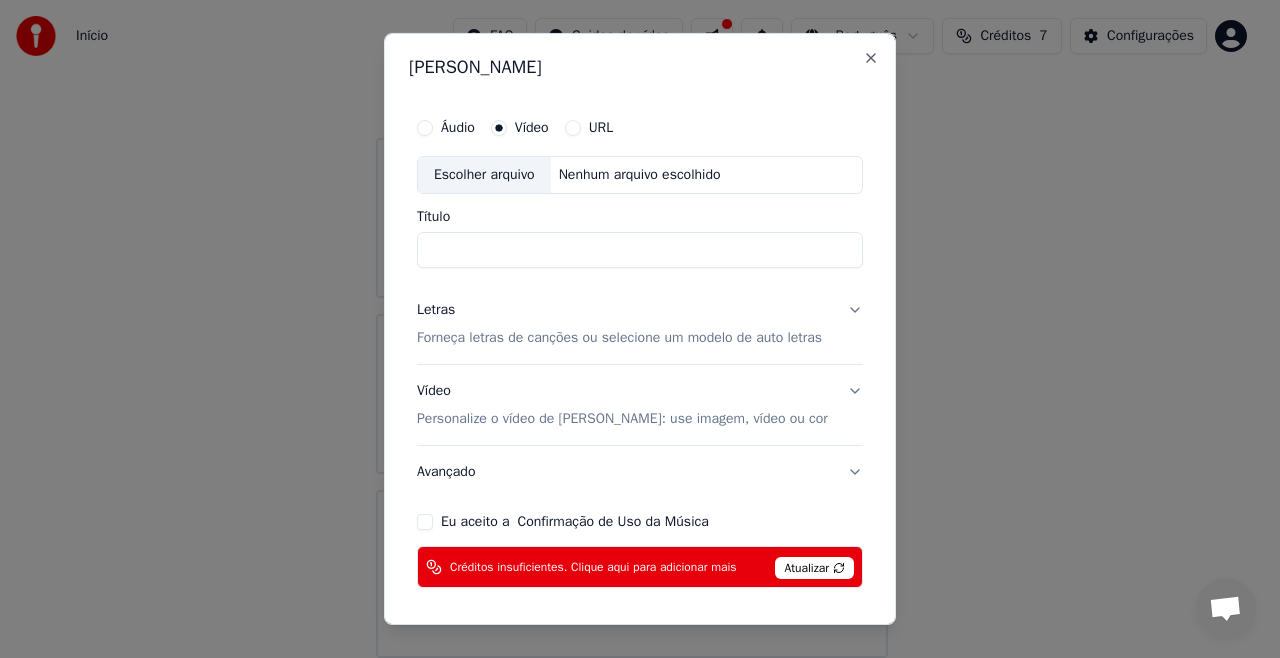 click on "Título" at bounding box center (640, 250) 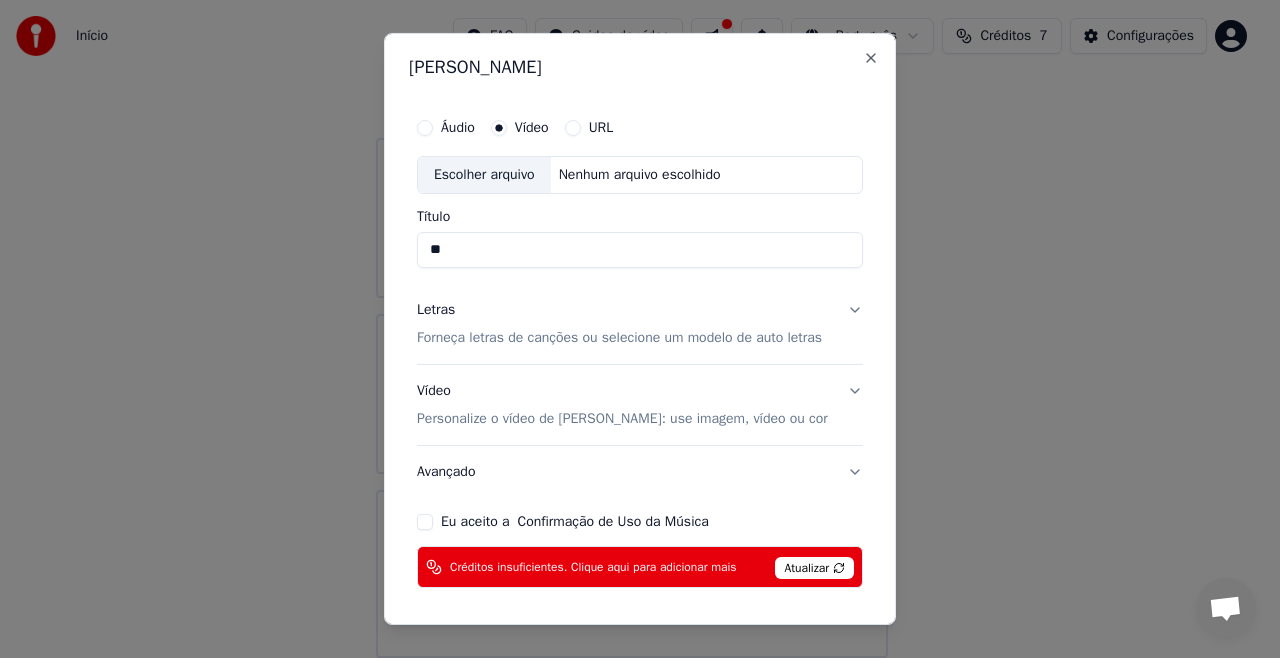 type on "**" 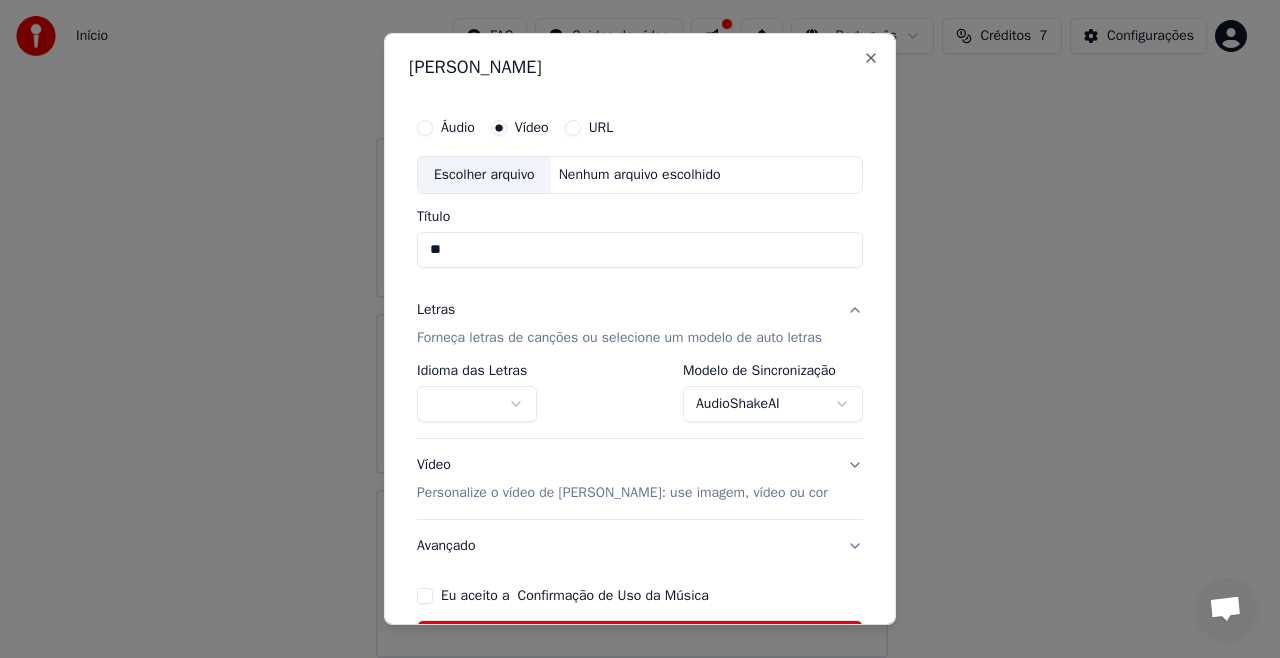 click at bounding box center (477, 404) 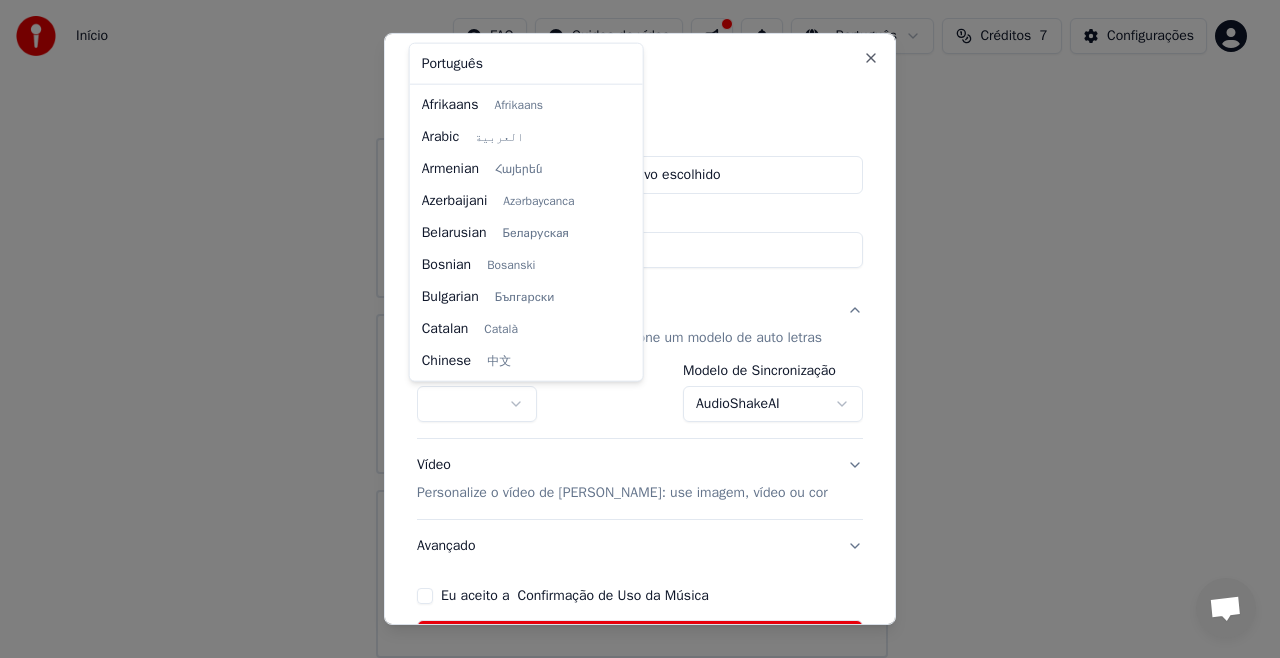 click on "**********" at bounding box center [631, 270] 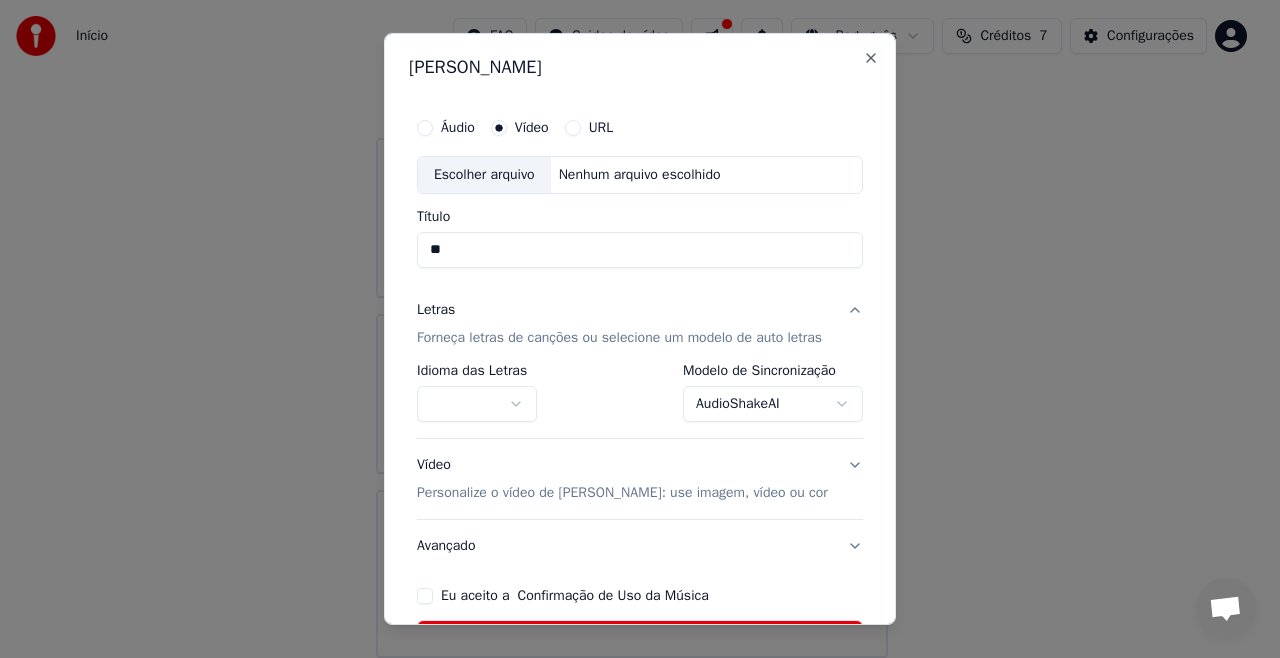 click on "Vídeo Personalize o vídeo de karaokê: use imagem, vídeo ou cor" at bounding box center [640, 479] 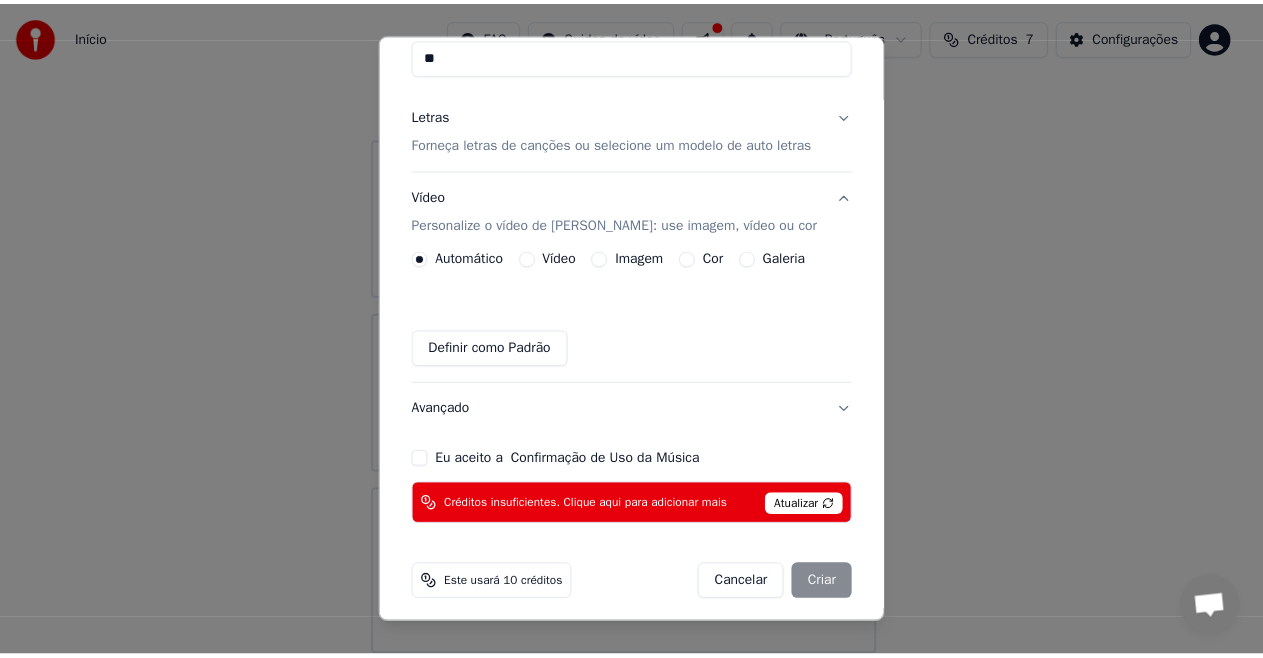scroll, scrollTop: 201, scrollLeft: 0, axis: vertical 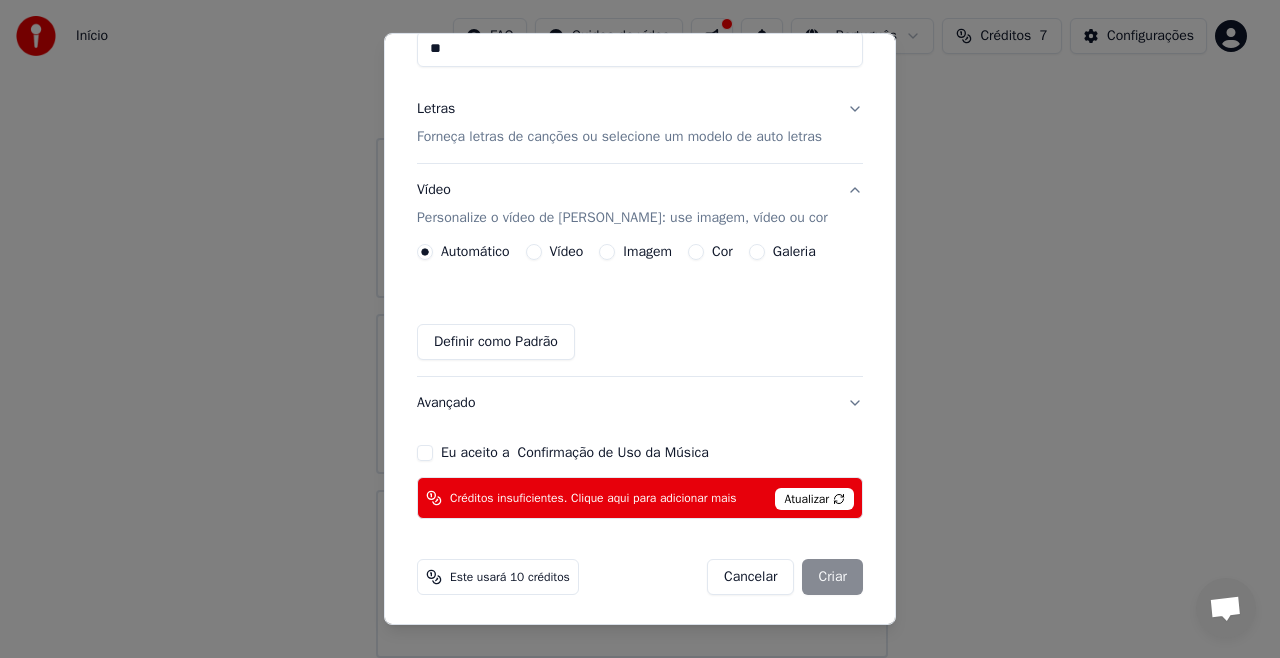 click on "Eu aceito a   Confirmação de Uso da Música" at bounding box center (425, 453) 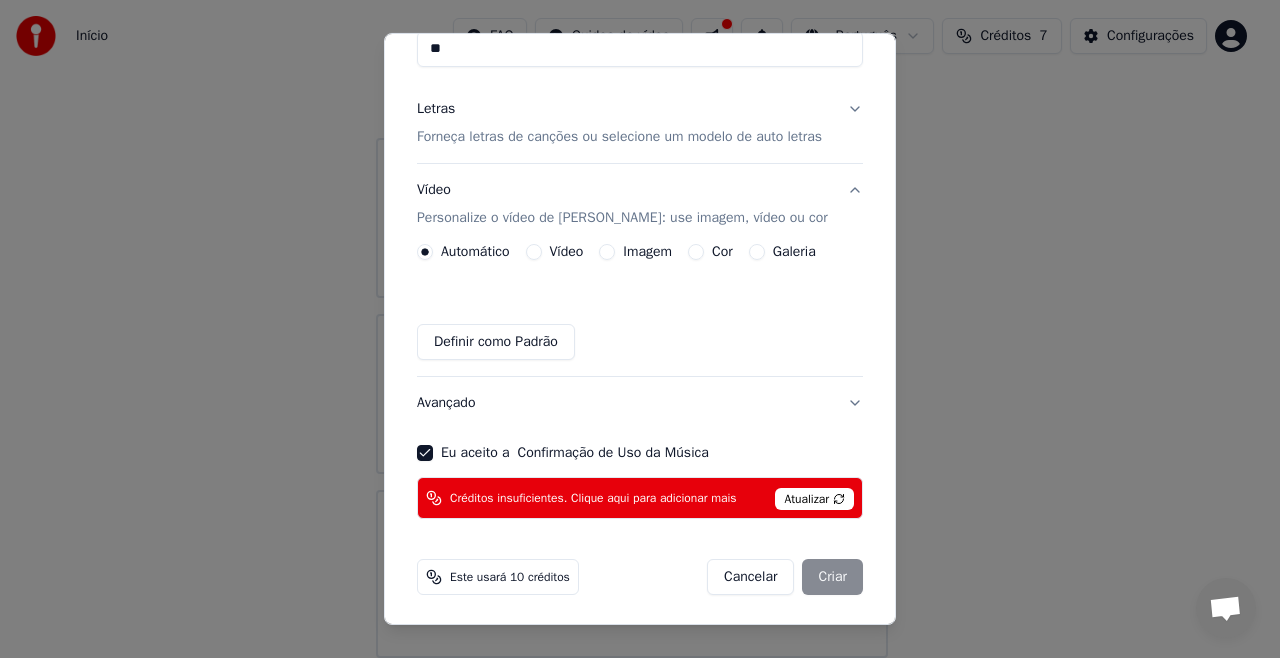 click on "Cancelar Criar" at bounding box center (785, 577) 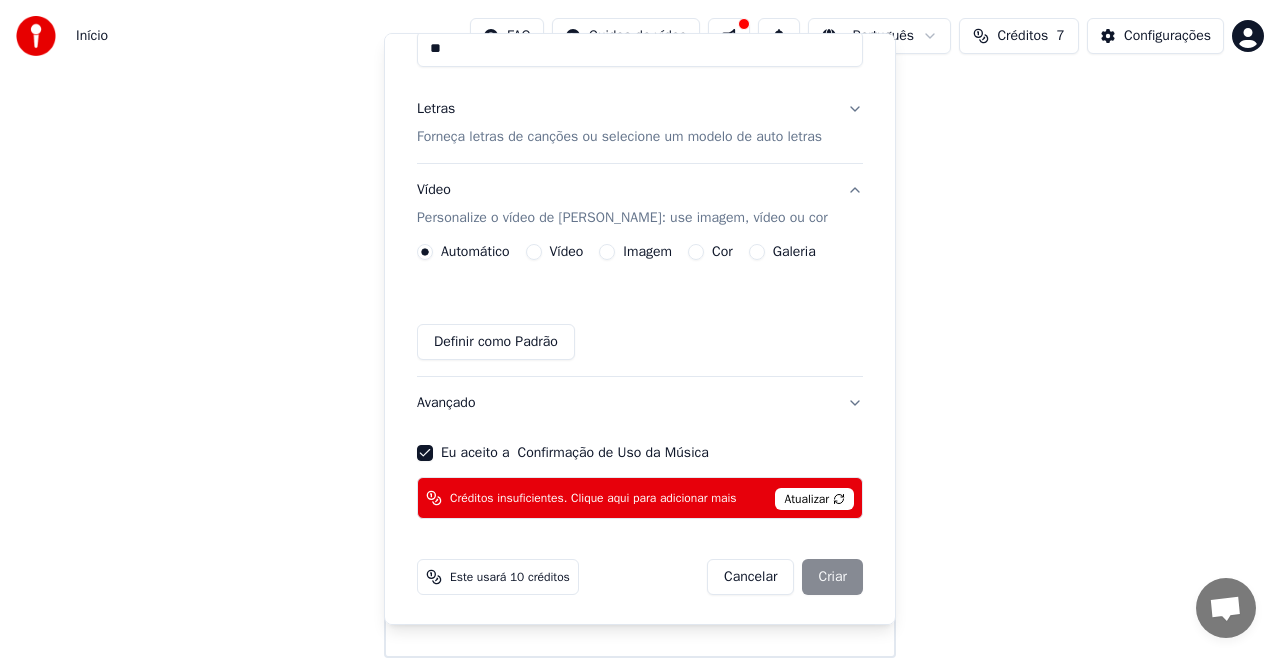 type 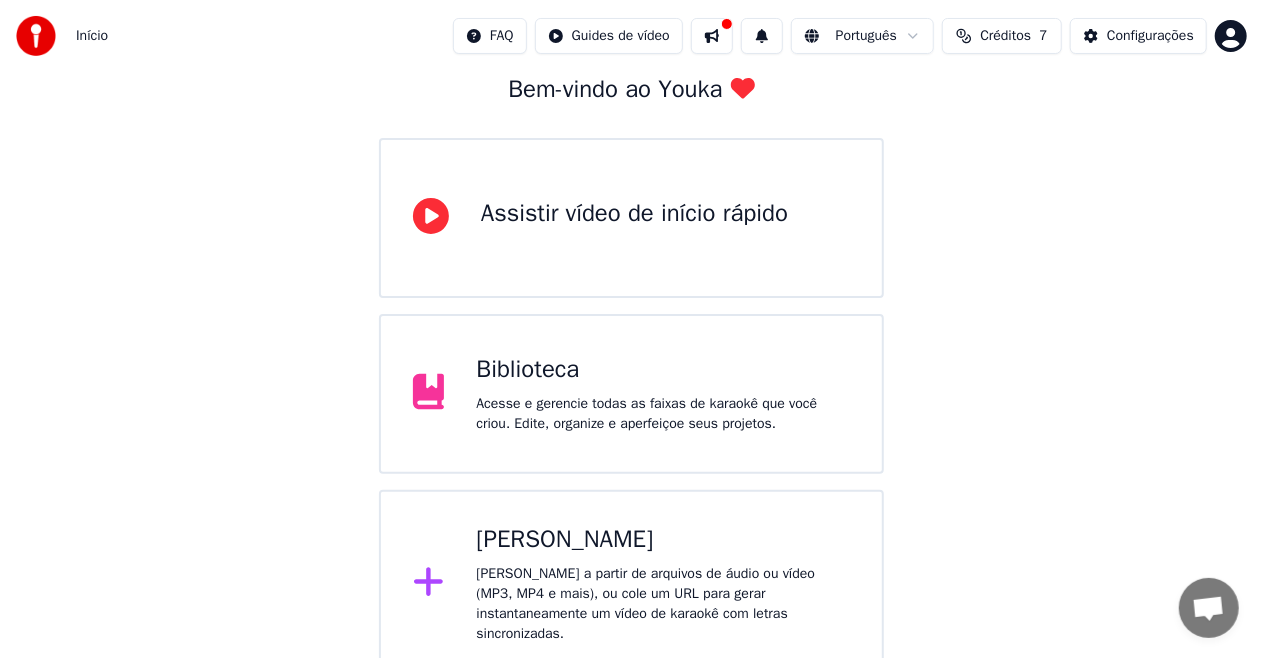 click on "Assistir vídeo de início rápido" at bounding box center (631, 218) 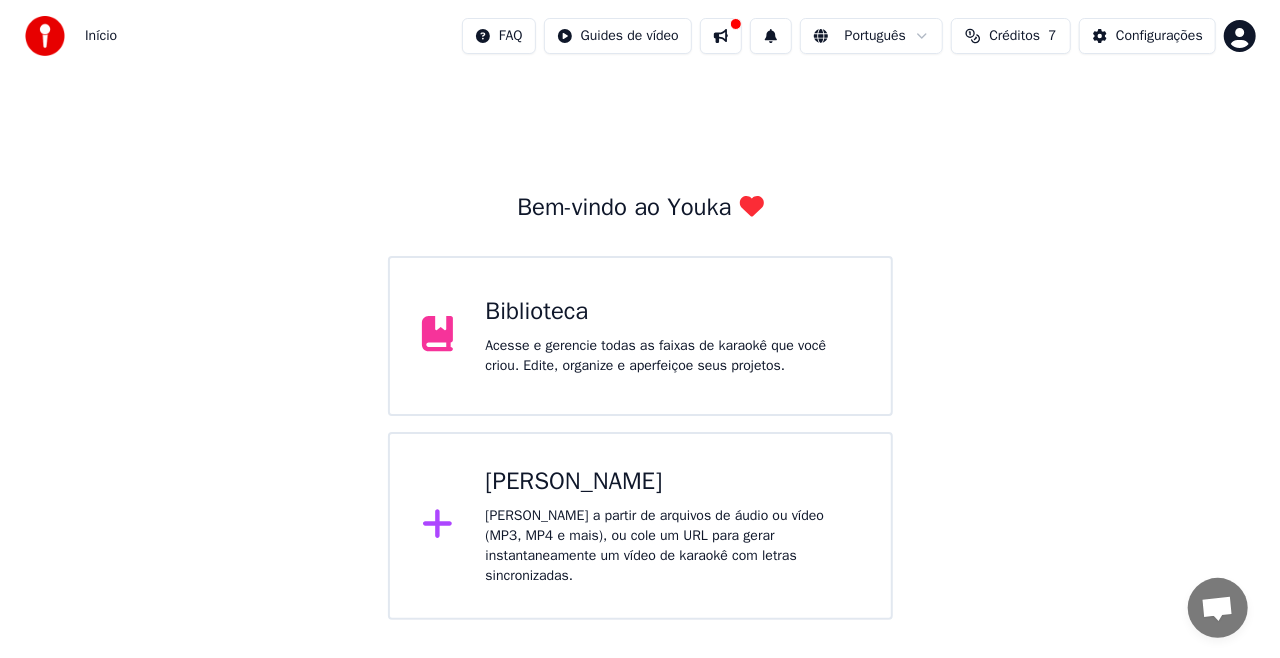 scroll, scrollTop: 0, scrollLeft: 0, axis: both 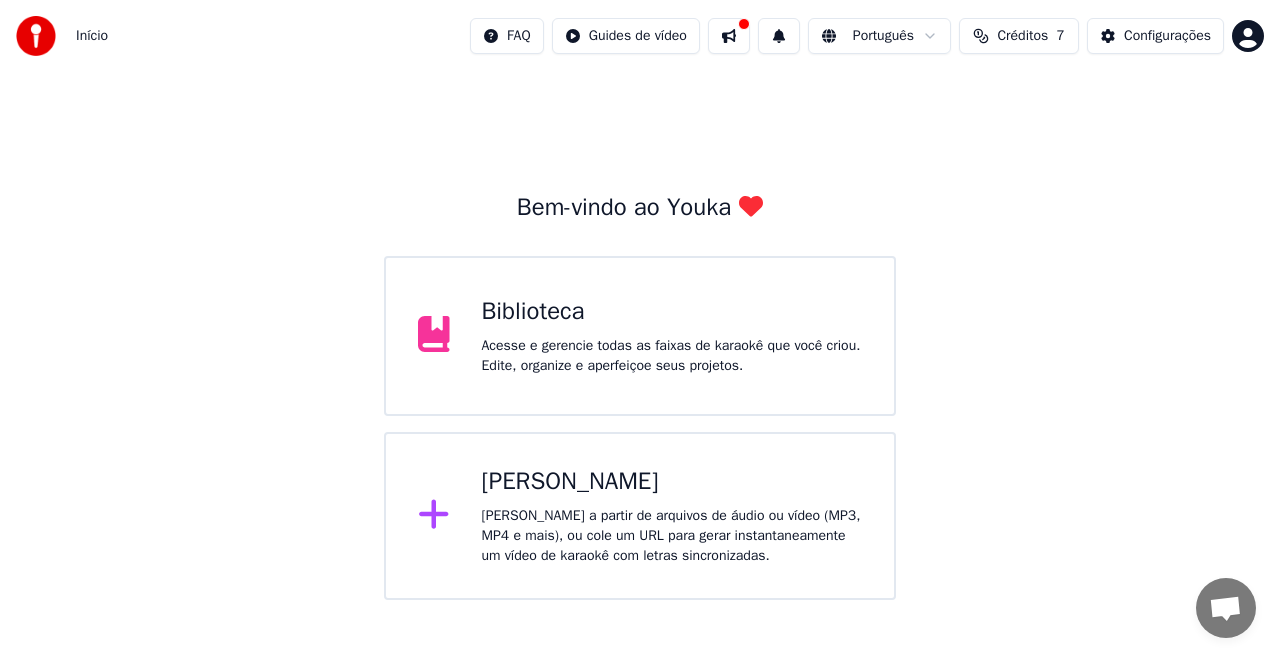 click on "[PERSON_NAME]" at bounding box center (672, 482) 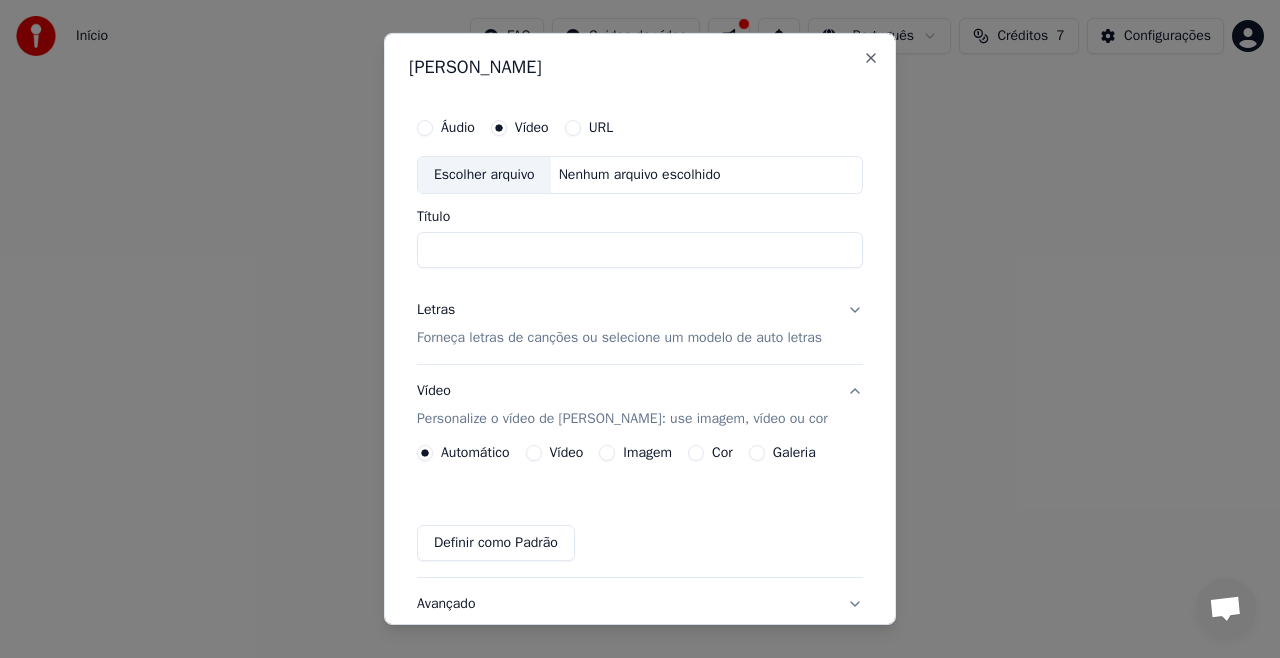 click on "URL" at bounding box center (573, 128) 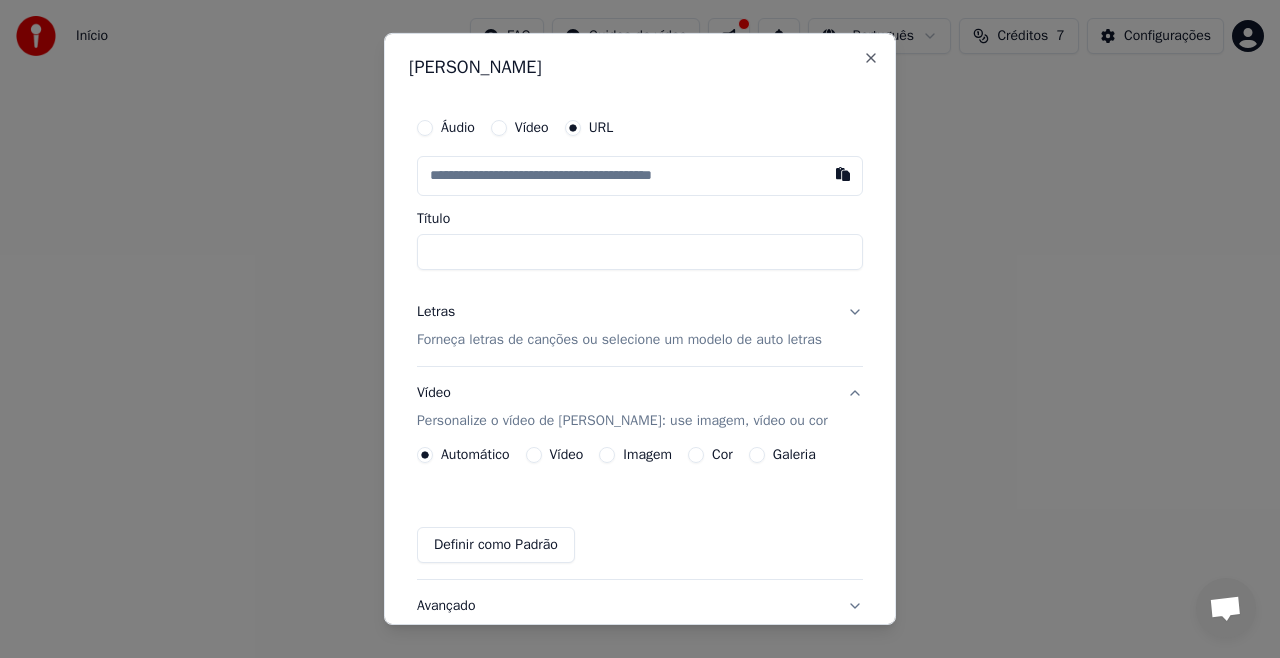 scroll, scrollTop: 204, scrollLeft: 0, axis: vertical 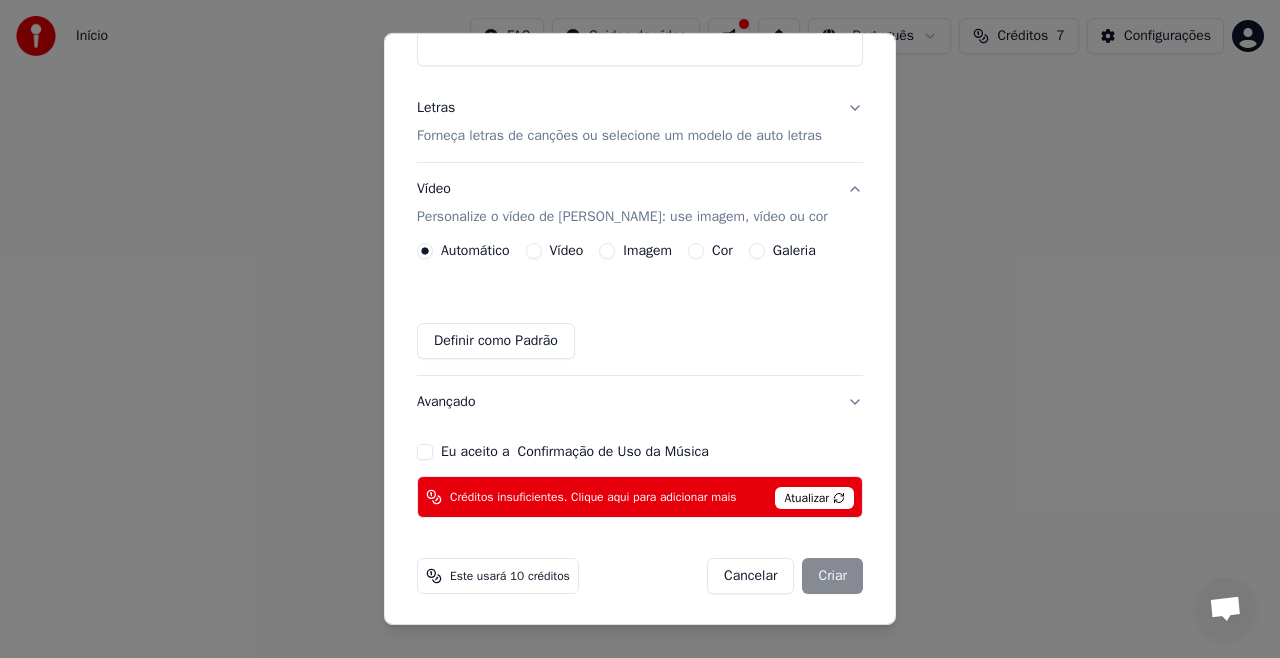 drag, startPoint x: 739, startPoint y: 596, endPoint x: 747, endPoint y: 562, distance: 34.928497 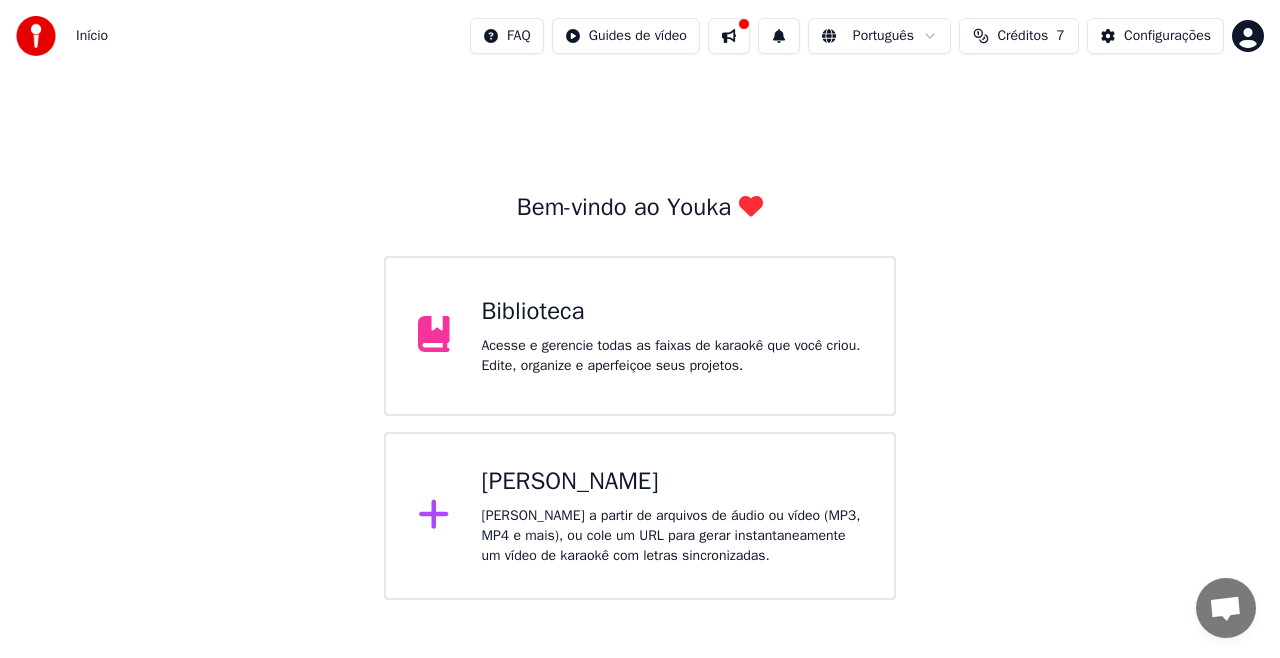 click at bounding box center (729, 36) 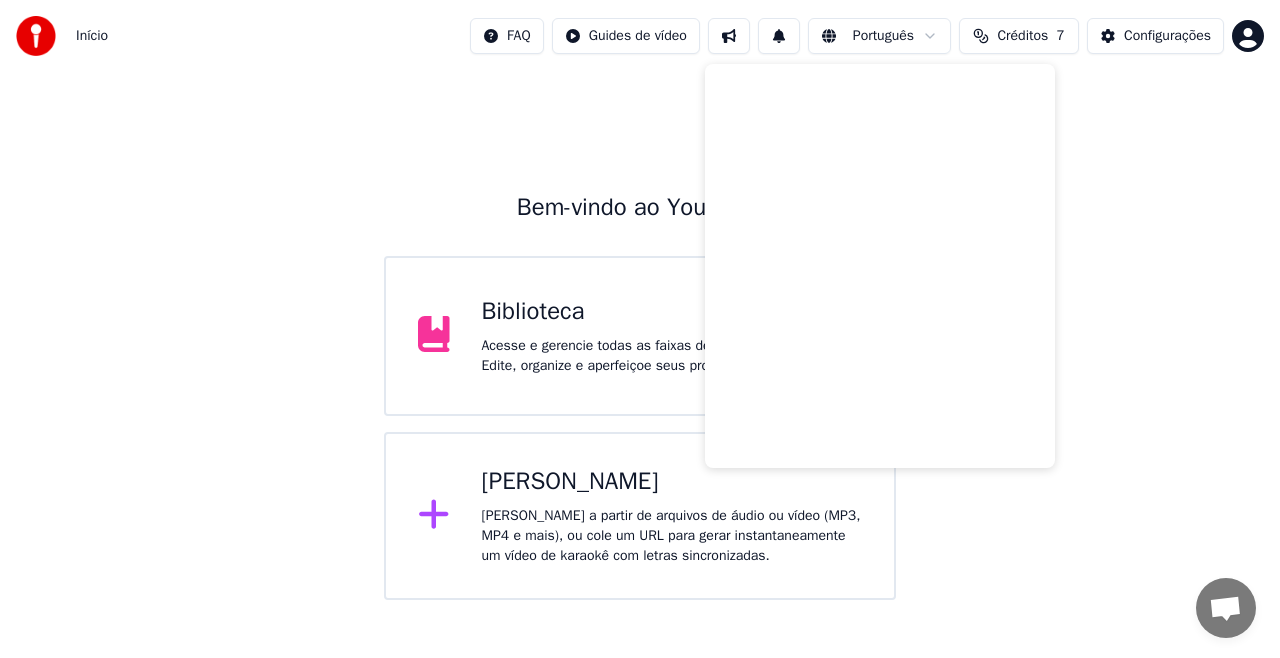 click on "Bem-vindo ao Youka Biblioteca Acesse e gerencie todas as faixas de karaokê que você criou. Edite, organize e aperfeiçoe seus projetos. Criar Karaokê Crie karaokê a partir de arquivos de áudio ou vídeo (MP3, MP4 e mais), ou cole um URL para gerar instantaneamente um vídeo de karaokê com letras sincronizadas." at bounding box center (640, 336) 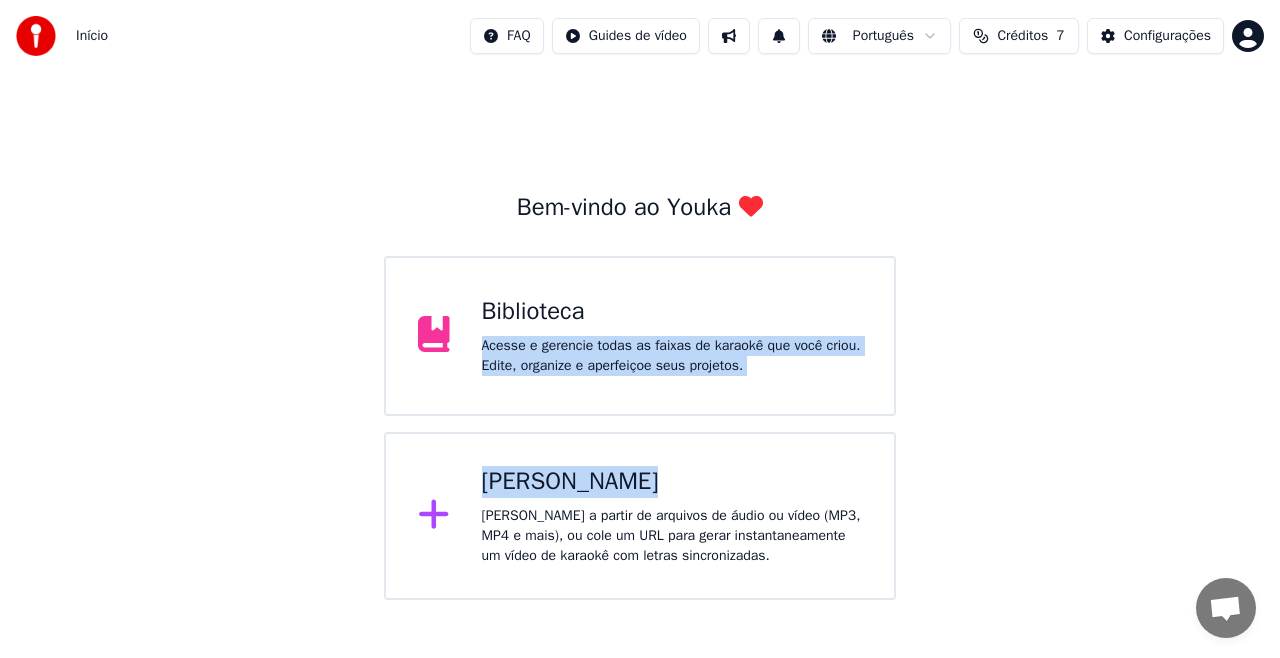 drag, startPoint x: 1279, startPoint y: 283, endPoint x: 1270, endPoint y: 489, distance: 206.1965 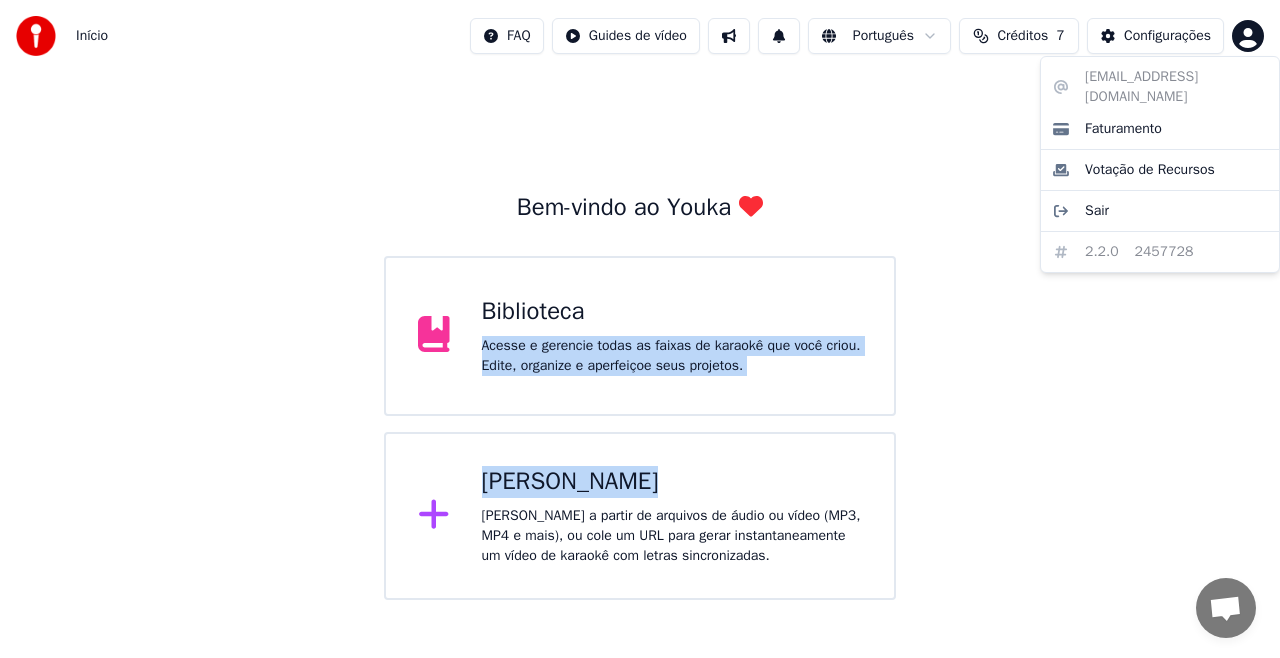 click on "Início FAQ Guides de vídeo Português Créditos 7 Configurações Bem-vindo ao Youka Biblioteca Acesse e gerencie todas as faixas de karaokê que você criou. Edite, organize e aperfeiçoe seus projetos. Criar Karaokê Crie karaokê a partir de arquivos de áudio ou vídeo (MP3, MP4 e mais), ou cole um URL para gerar instantaneamente um vídeo de karaokê com letras sincronizadas. rhuanvictor_@hotmail.com Faturamento Votação de Recursos Sair 2.2.0 2457728" at bounding box center (640, 300) 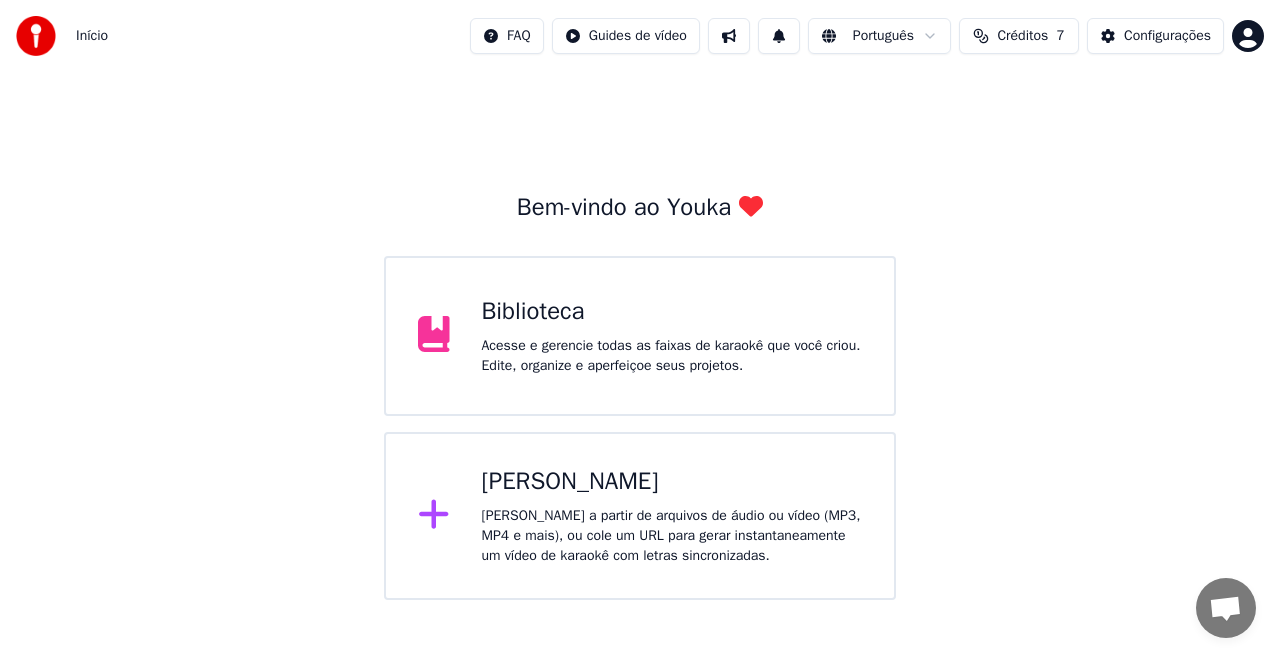 scroll, scrollTop: 0, scrollLeft: 0, axis: both 